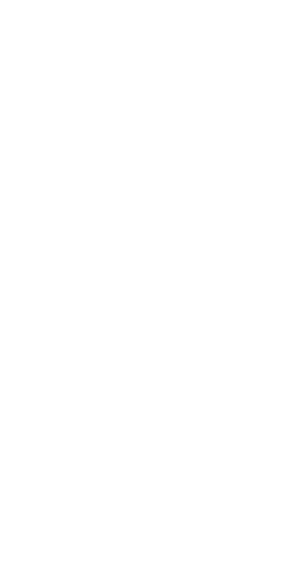 scroll, scrollTop: 0, scrollLeft: 0, axis: both 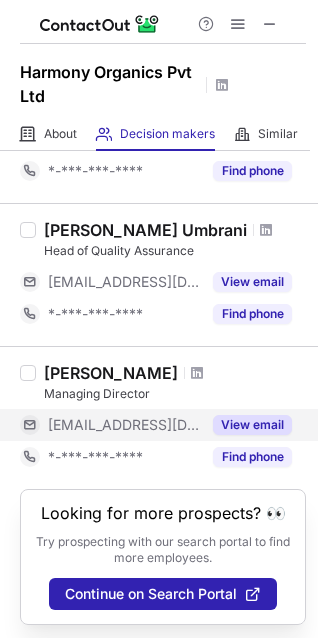 click on "View email" at bounding box center [252, 425] 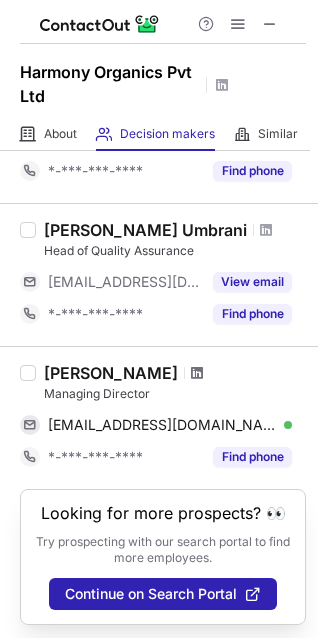 click at bounding box center (197, 373) 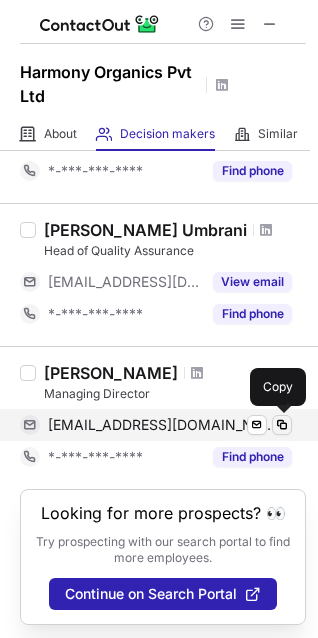 click at bounding box center [282, 425] 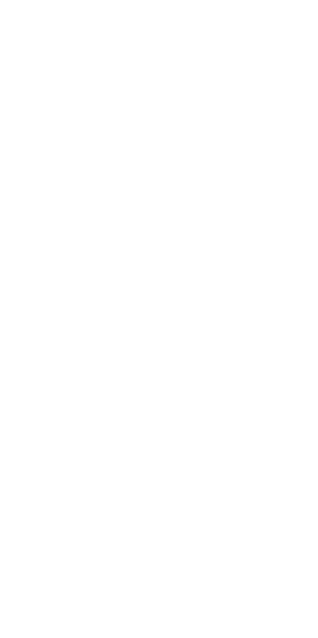 scroll, scrollTop: 0, scrollLeft: 0, axis: both 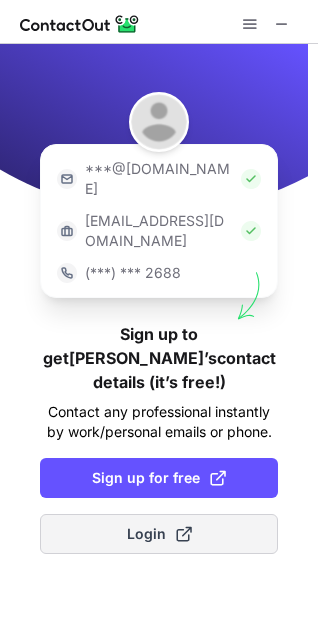 click on "Login" at bounding box center [159, 534] 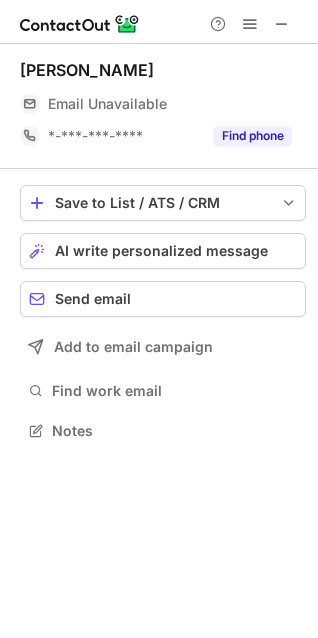 scroll, scrollTop: 10, scrollLeft: 10, axis: both 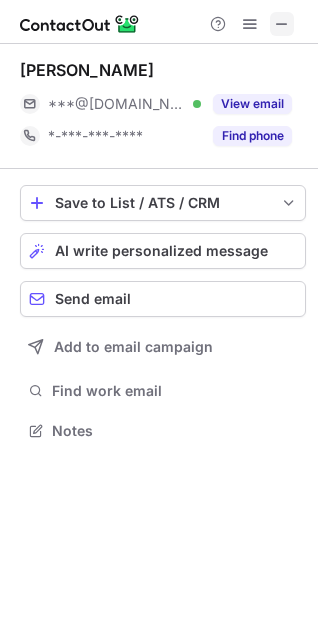click at bounding box center [282, 24] 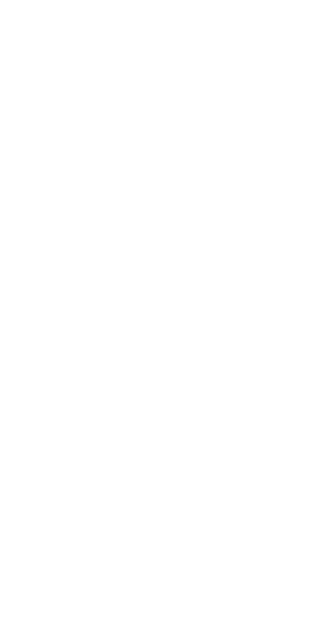 scroll, scrollTop: 0, scrollLeft: 0, axis: both 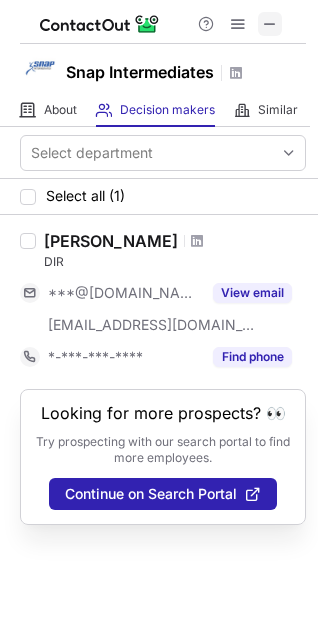 click at bounding box center (270, 24) 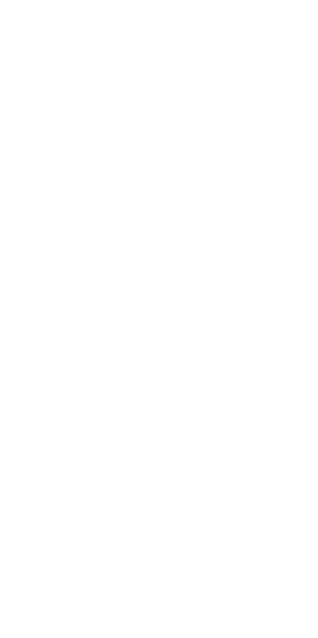 scroll, scrollTop: 0, scrollLeft: 0, axis: both 